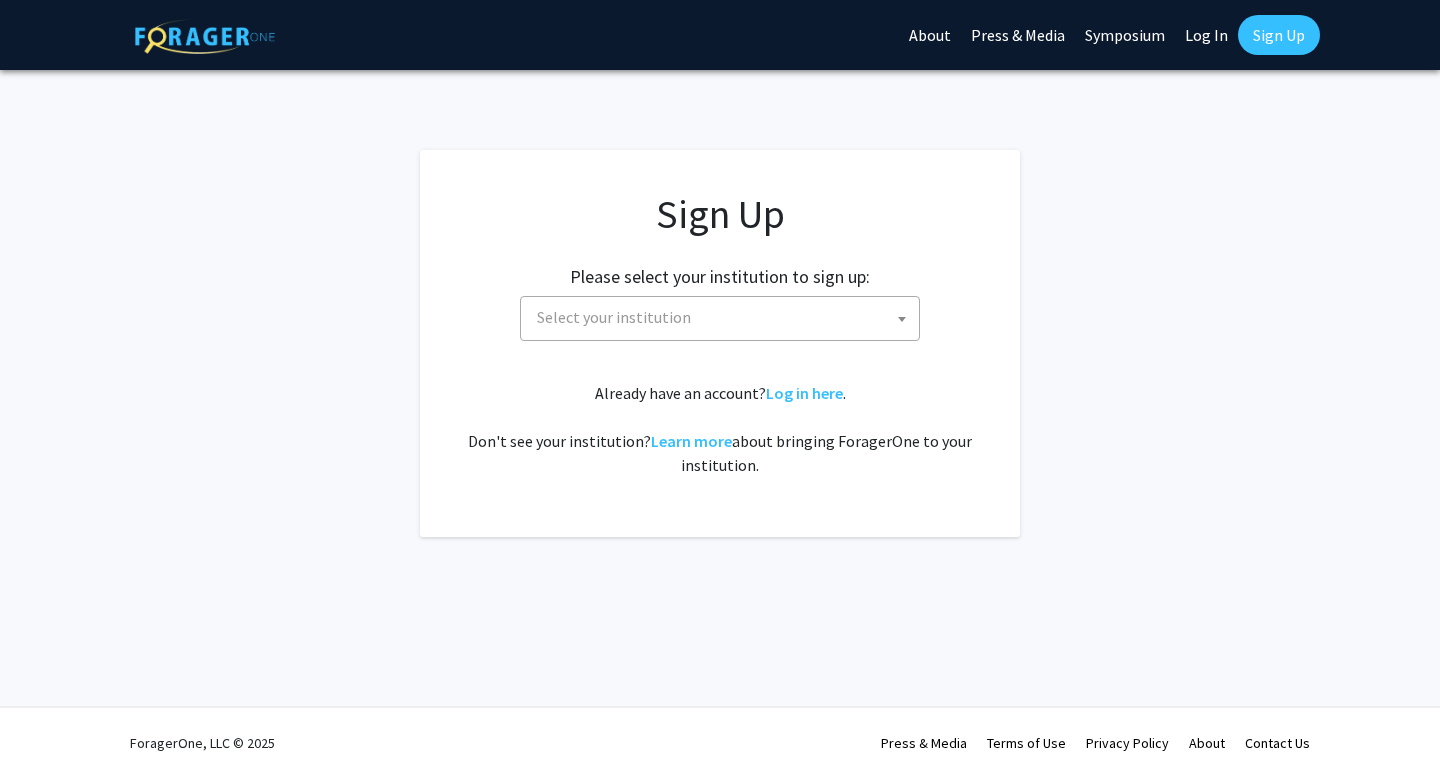 scroll, scrollTop: 0, scrollLeft: 0, axis: both 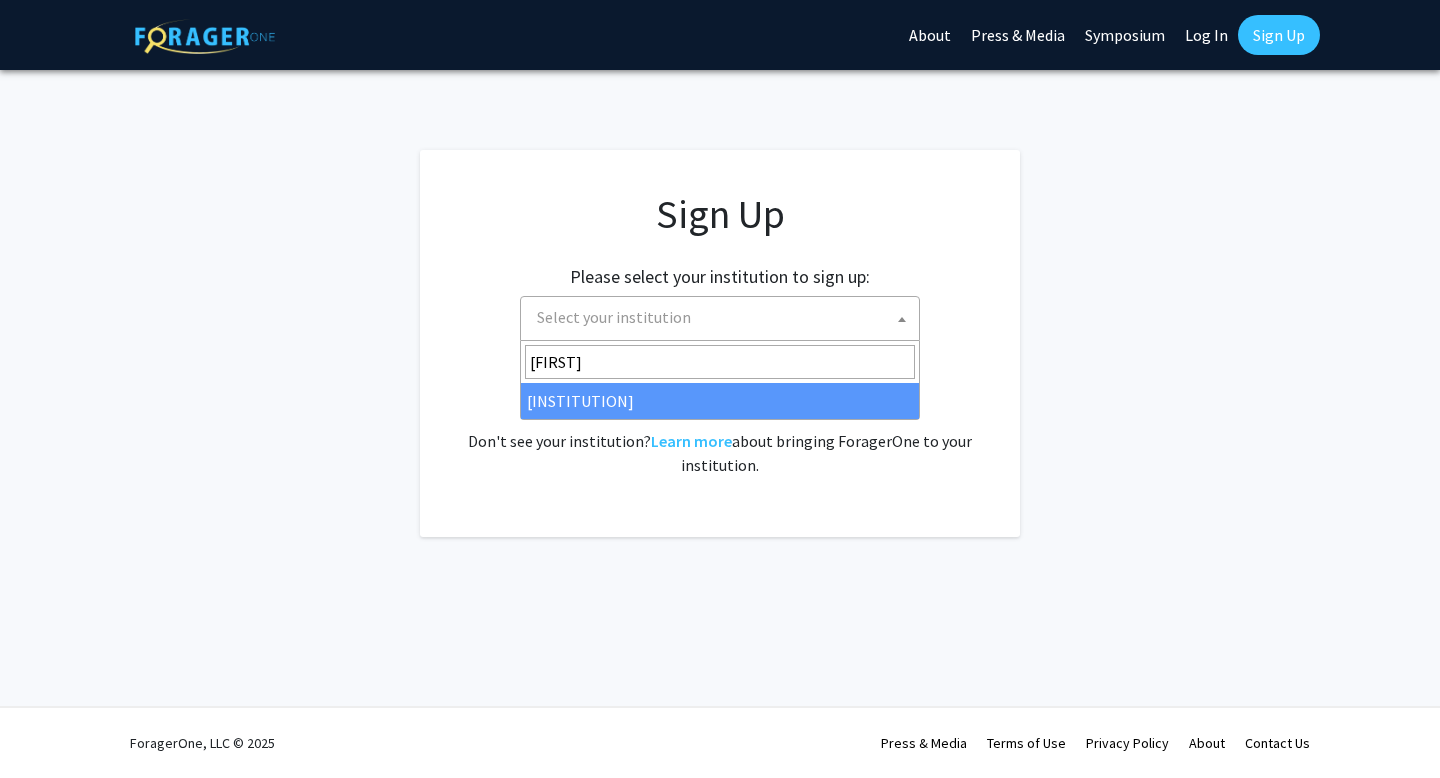 type on "[FIRST]" 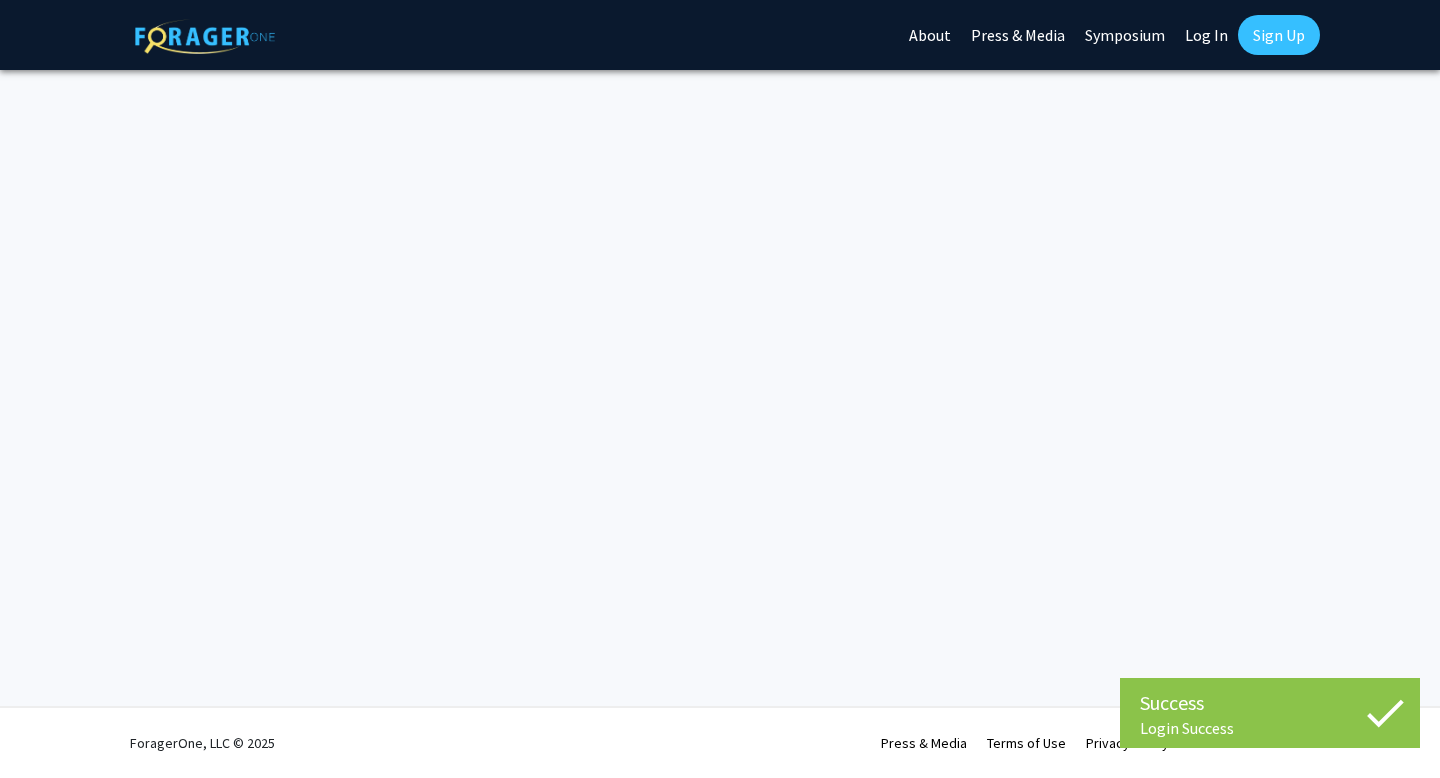 scroll, scrollTop: 0, scrollLeft: 0, axis: both 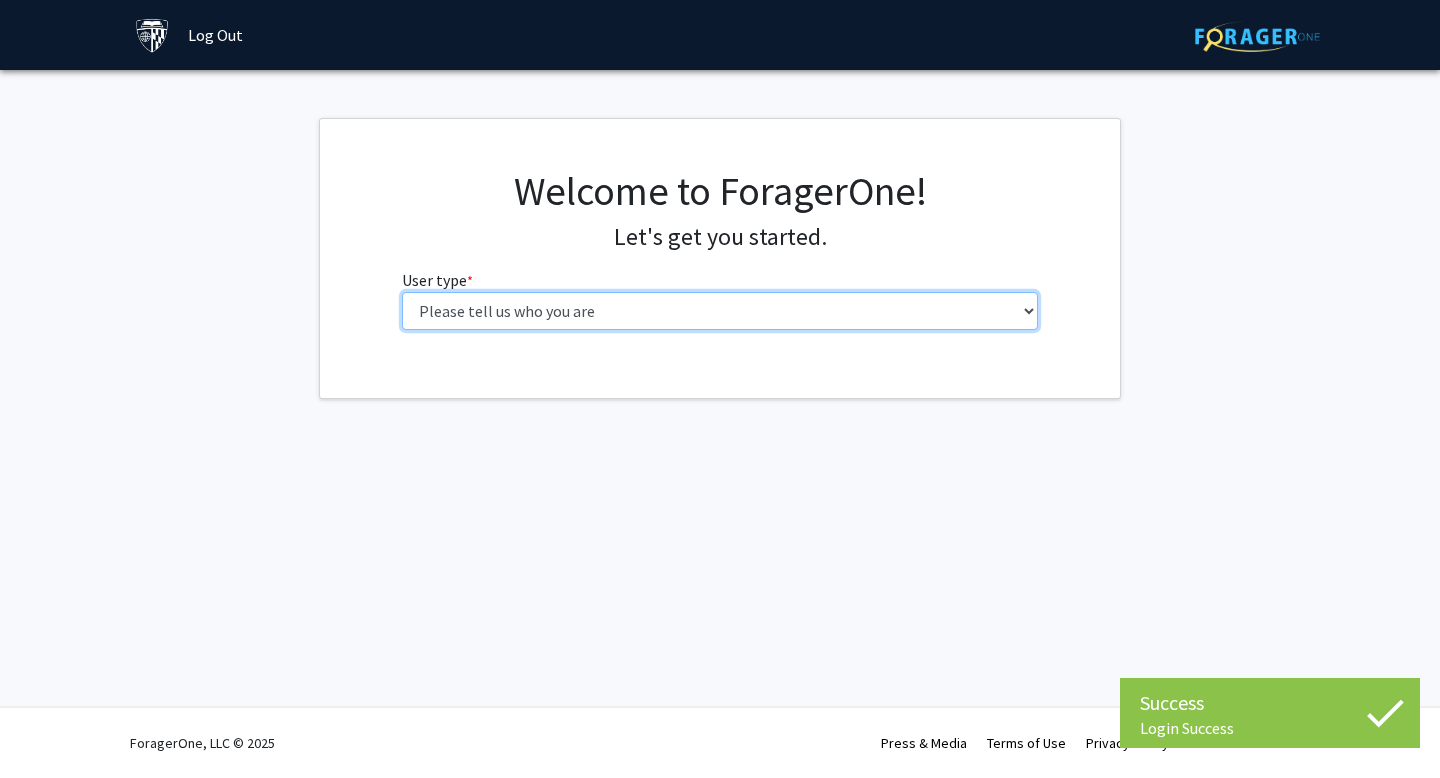 click on "Please tell us who you are  Undergraduate Student   Master's Student   Doctoral Candidate (PhD, MD, DMD, PharmD, etc.)   Postdoctoral Researcher / Research Staff / Medical Resident / Medical Fellow   Faculty   Administrative Staff" at bounding box center [720, 311] 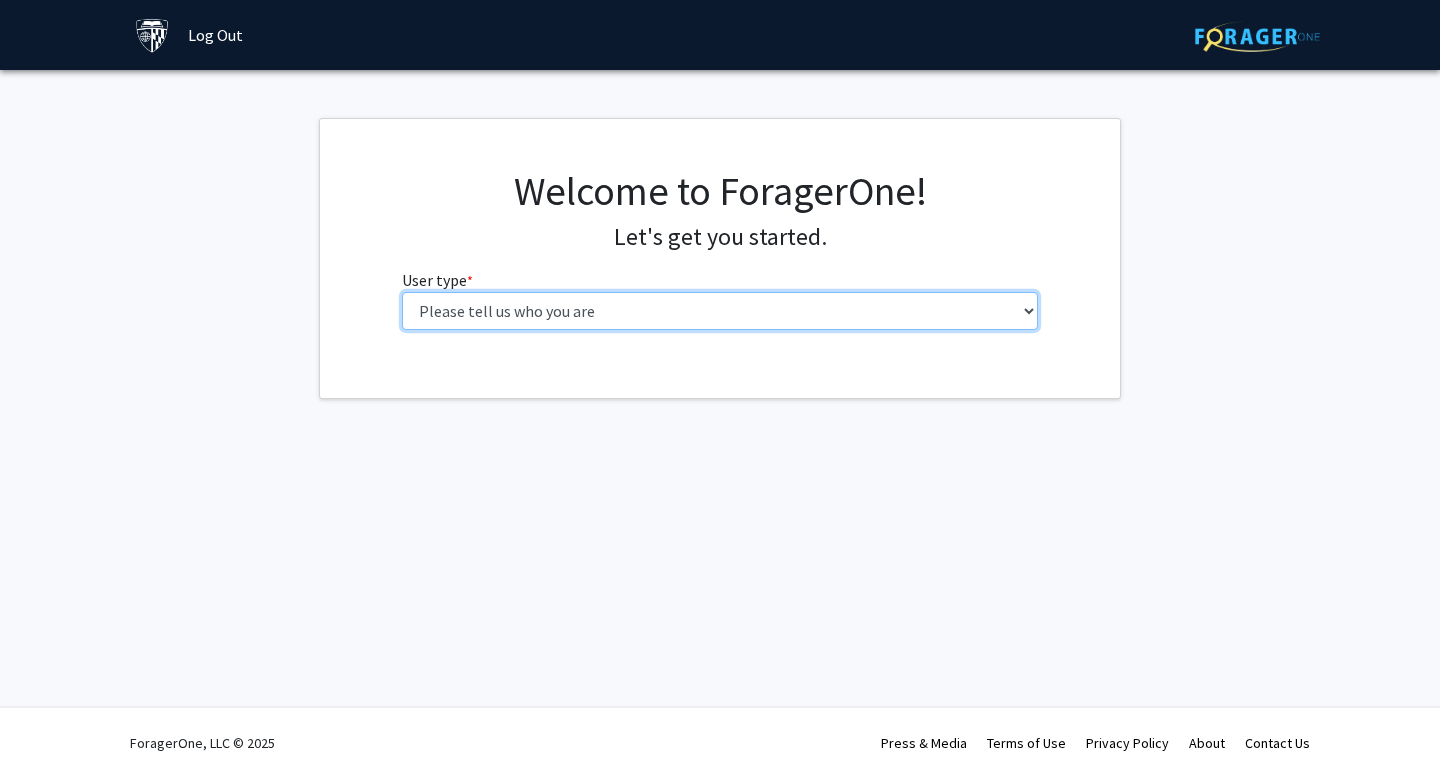 select on "2: masters" 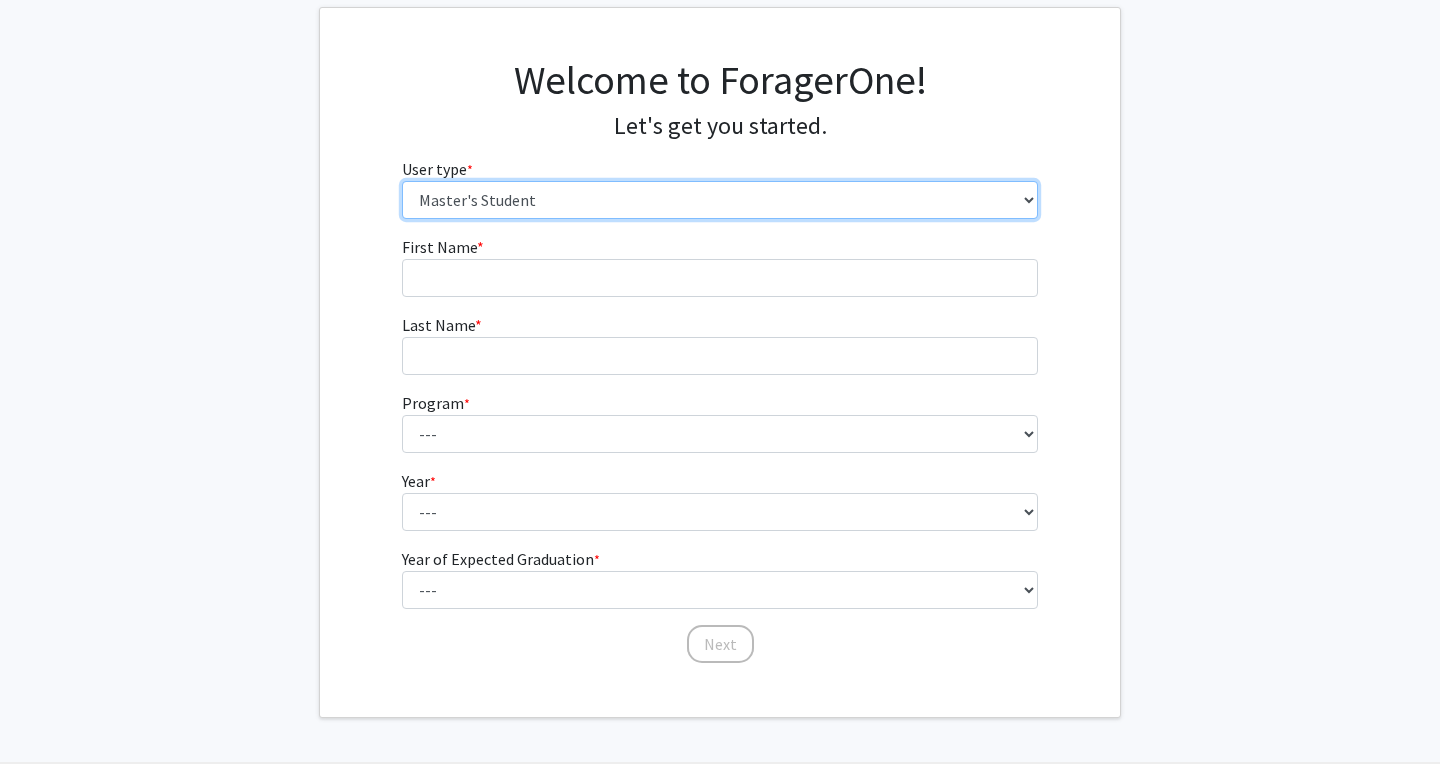 scroll, scrollTop: 167, scrollLeft: 0, axis: vertical 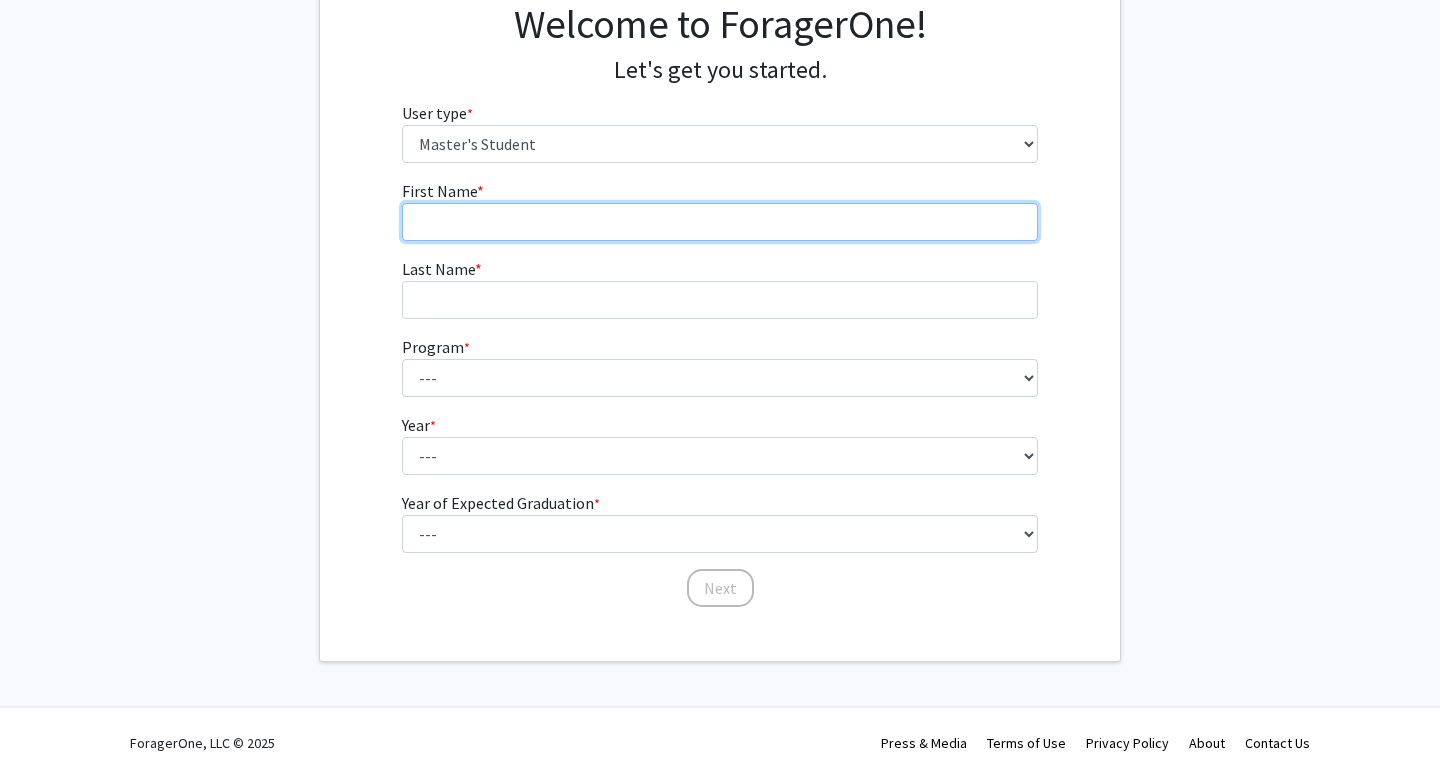 click on "First Name * required" at bounding box center (720, 222) 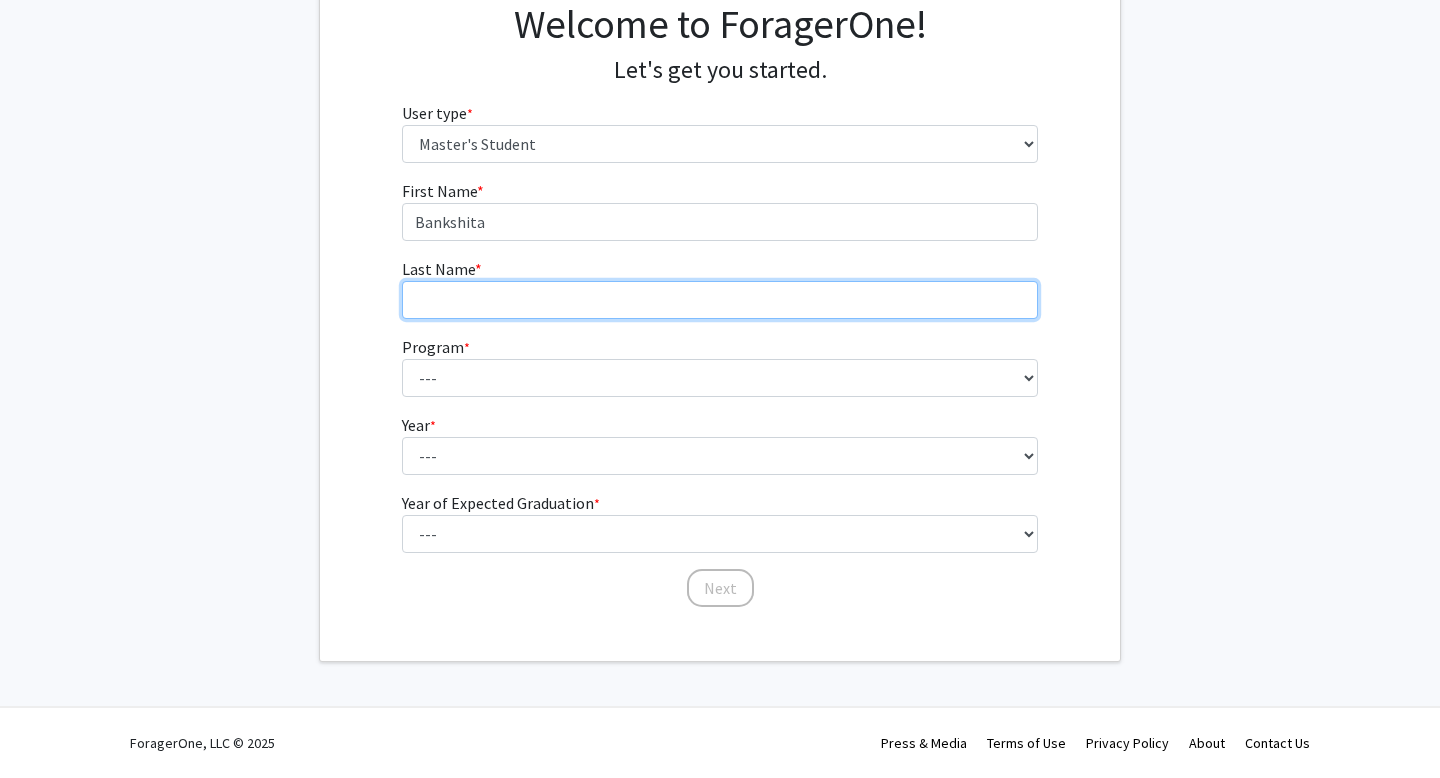 type on "Devkota" 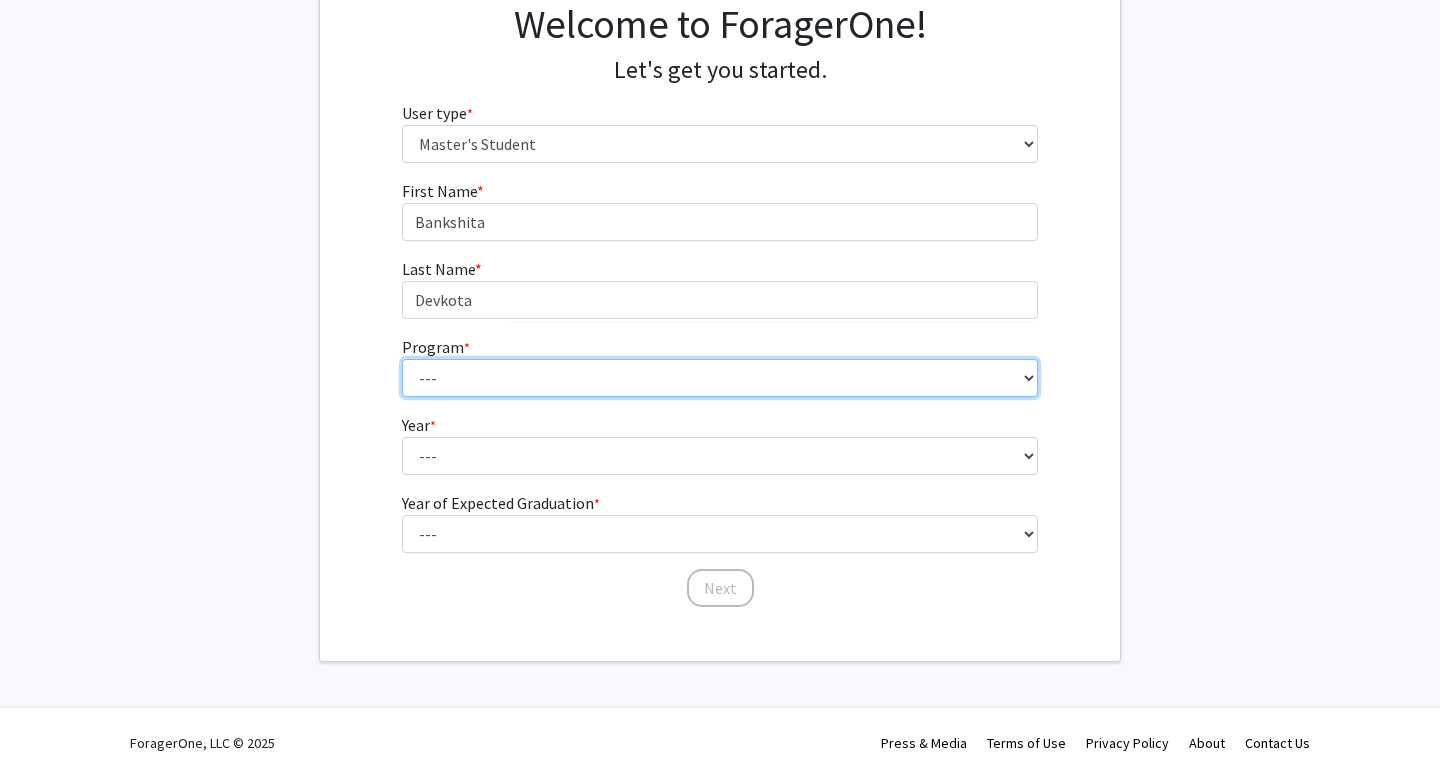 click on "---  Anatomy Education   Applied and Computational Mathematics   Applied Biomedical Engineering   Applied Economics   Applied Economics   Applied Health Sciences Informatics   Applied Mathematics and Statistics   Applied Physics   Applied Science in Community-Based Primary Health Care Programs in Global Health   Applied Science in Global Health Planning and Management   Applied Science in Humanitarian Health   Applied Science in Patient Safety and Healthcare Quality   Applied Science in Population Health Management   Applied Science in Spatial Analysis for Public Health   Artificial Intelligence   Audio Science: Acoustics   Audio Sciences: Recording and Production   Biochemistry and Molecular Biology   Bioengineering Innovation and Design   Bioethics   Bioinformatics   Biology   Biomedical Engineering   Biophysics   Biostatistics   Biotechnology   Biotechnology   Biotechnology Enterprise and Entrepreneurship   Business Administration   Business Analytics and Risk Management   Civil Engineering   Classics" at bounding box center (720, 378) 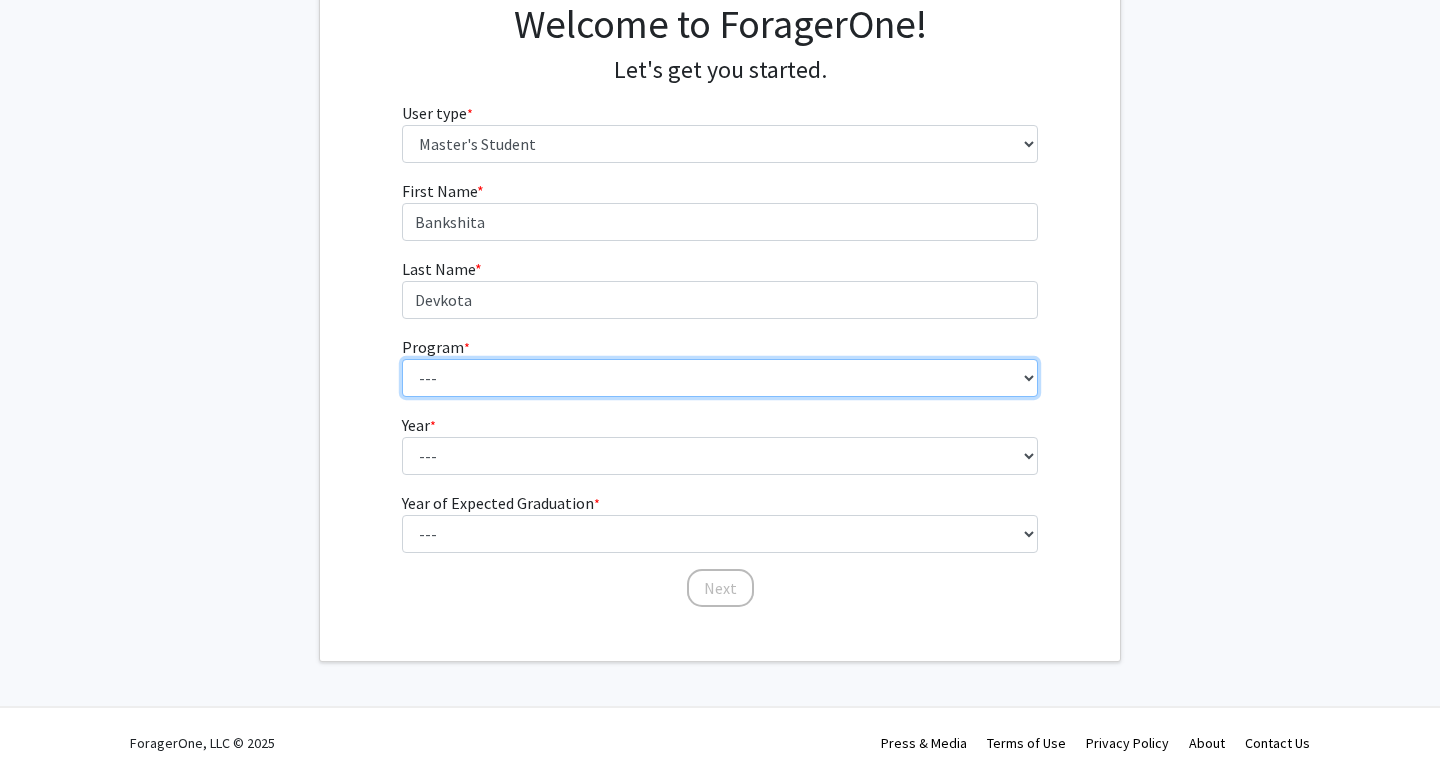 select on "109: 109" 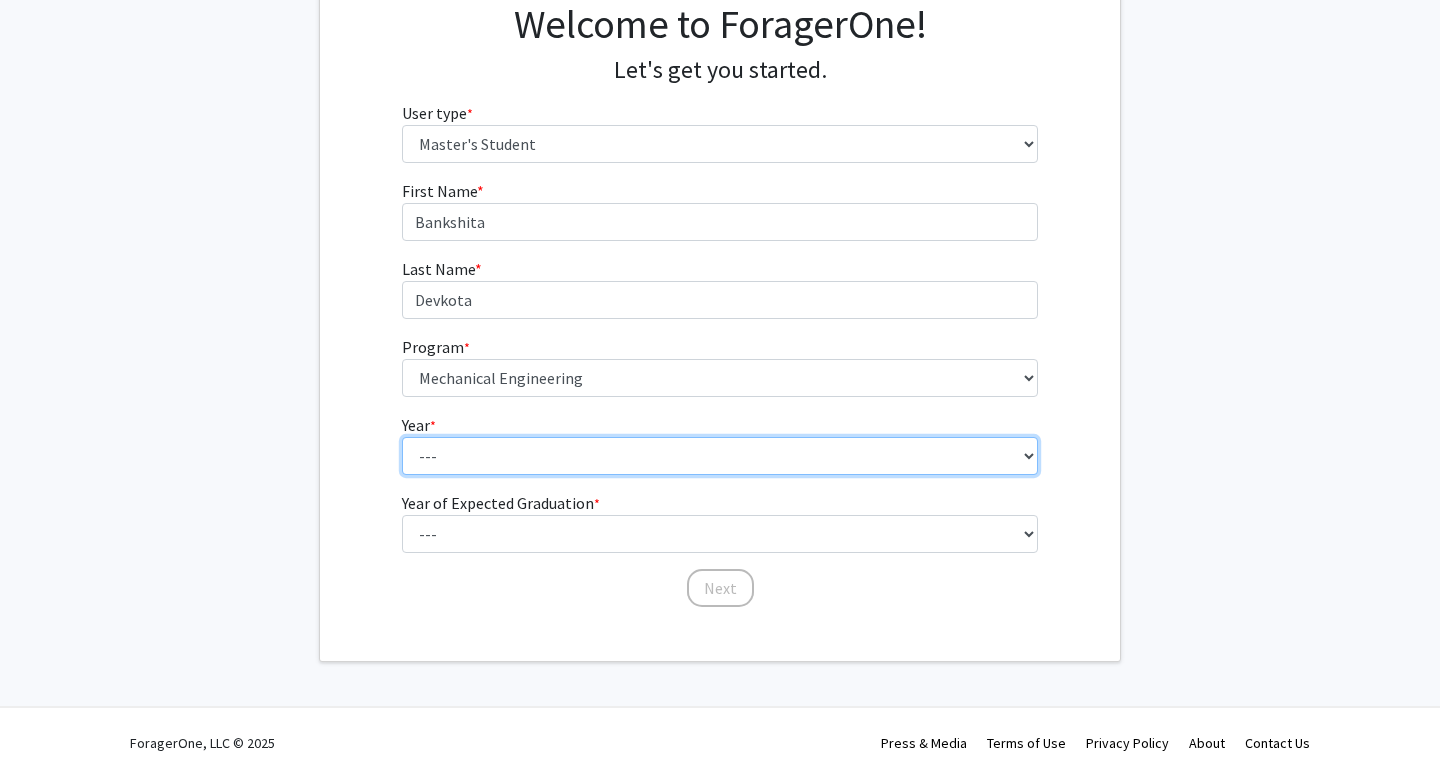 click on "---  First Year   Second Year" at bounding box center [720, 456] 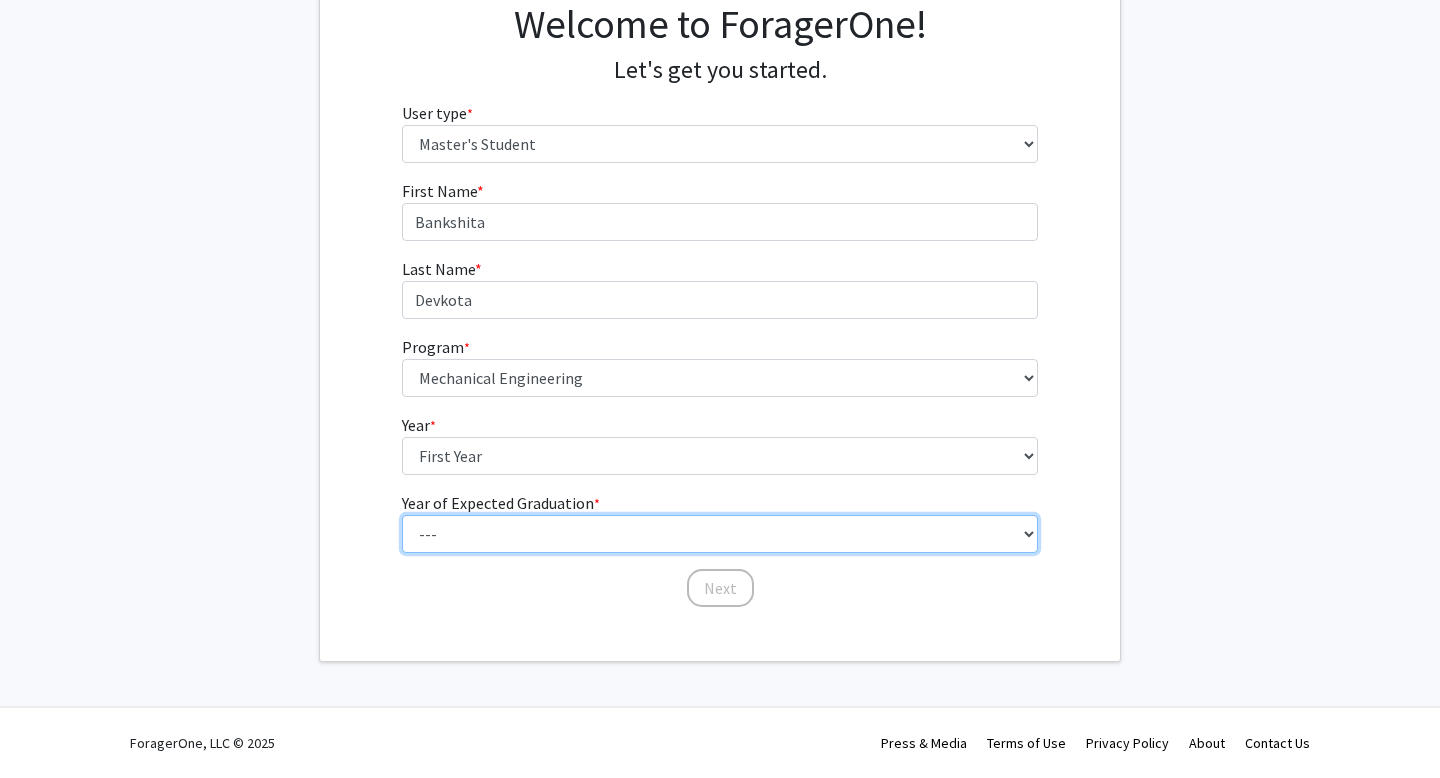 click on "---  2025   2026   2027   2028   2029   2030   2031   2032   2033   2034" at bounding box center [720, 534] 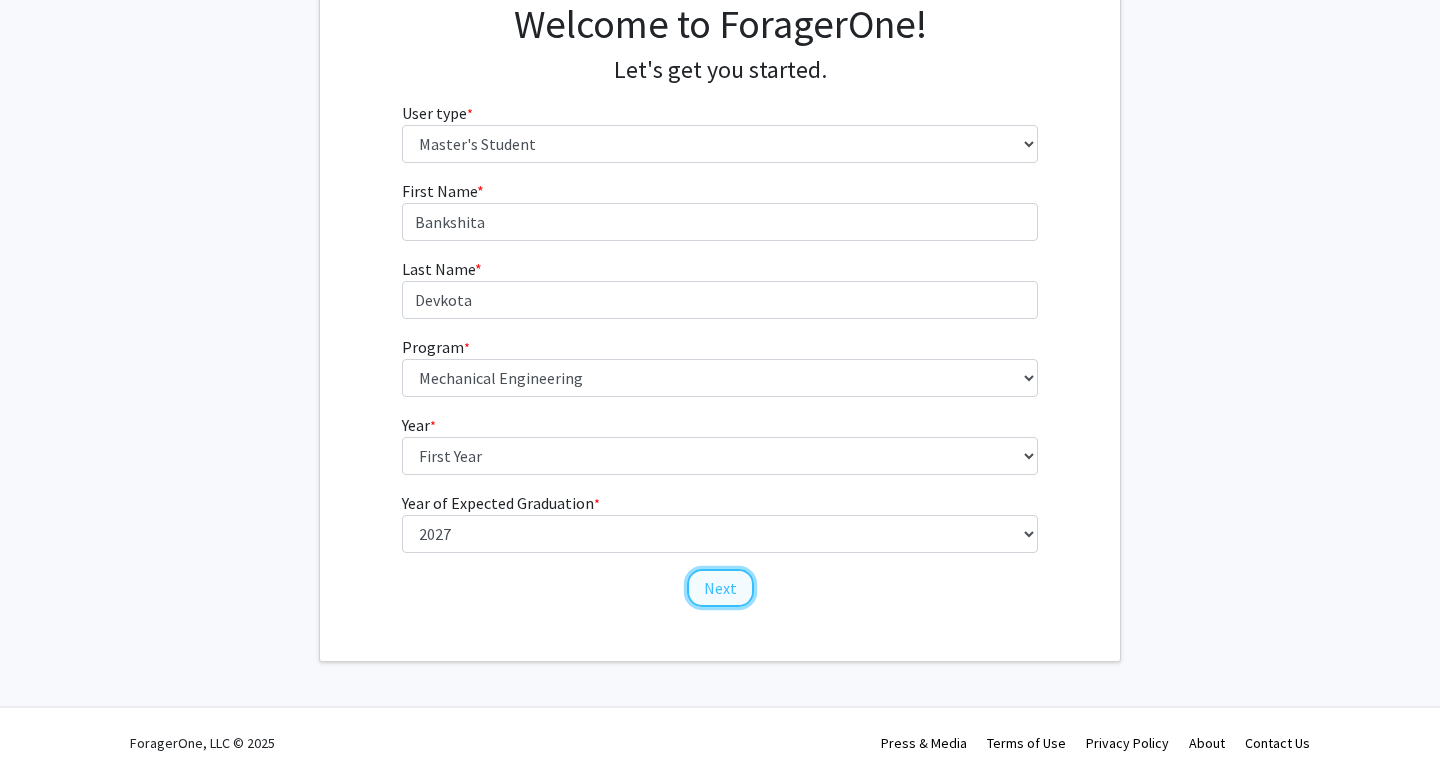 click on "Next" at bounding box center [720, 588] 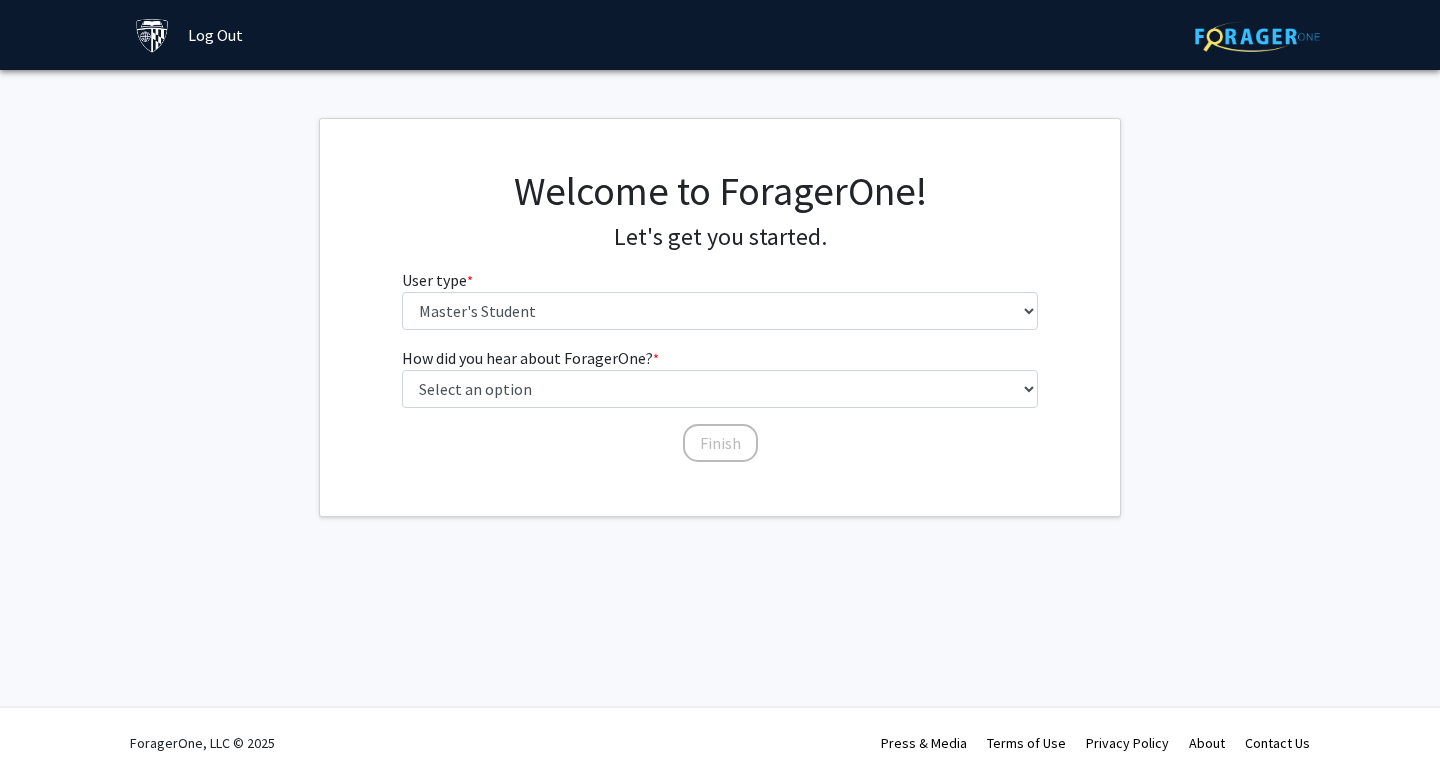 scroll, scrollTop: 0, scrollLeft: 0, axis: both 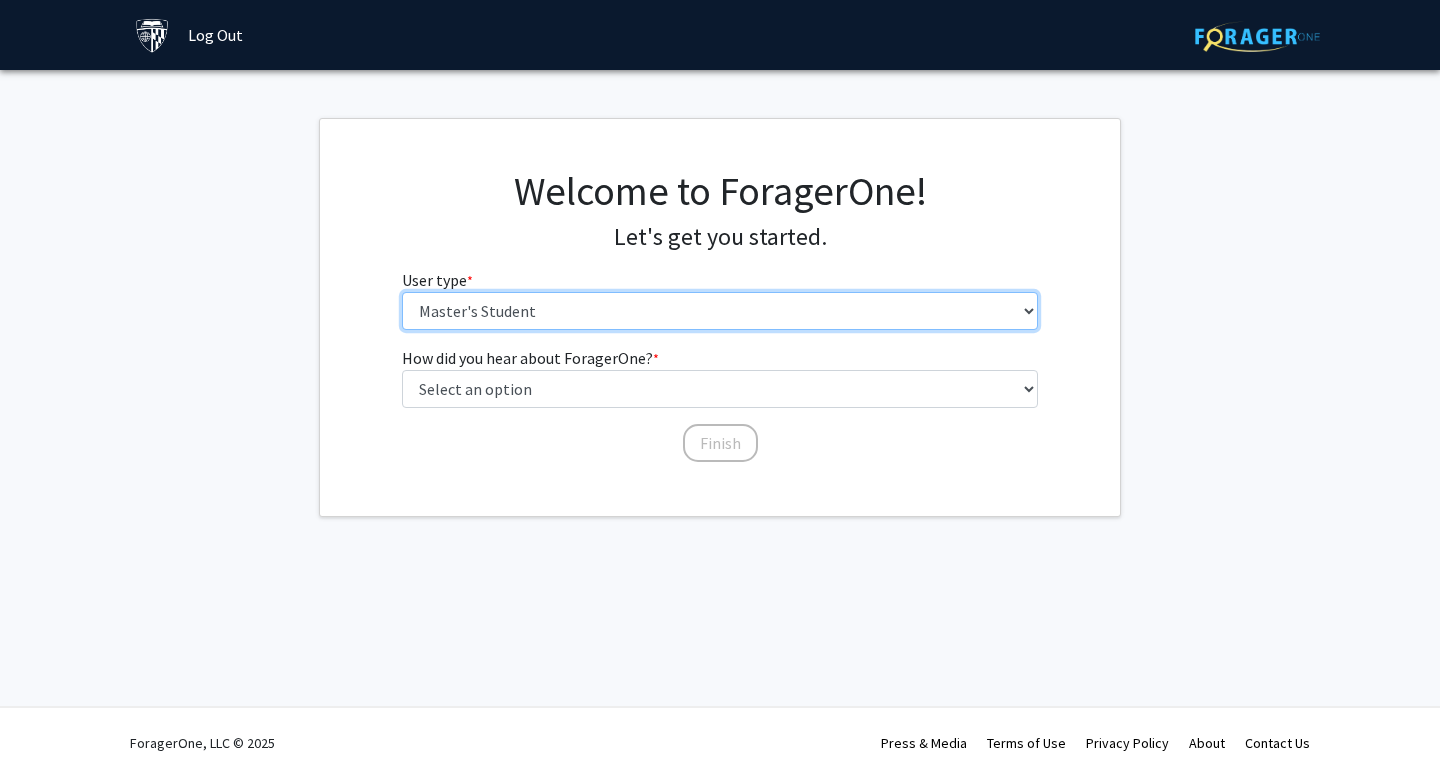 click on "Please tell us who you are  Undergraduate Student   Master's Student   Doctoral Candidate (PhD, MD, DMD, PharmD, etc.)   Postdoctoral Researcher / Research Staff / Medical Resident / Medical Fellow   Faculty   Administrative Staff" at bounding box center (720, 311) 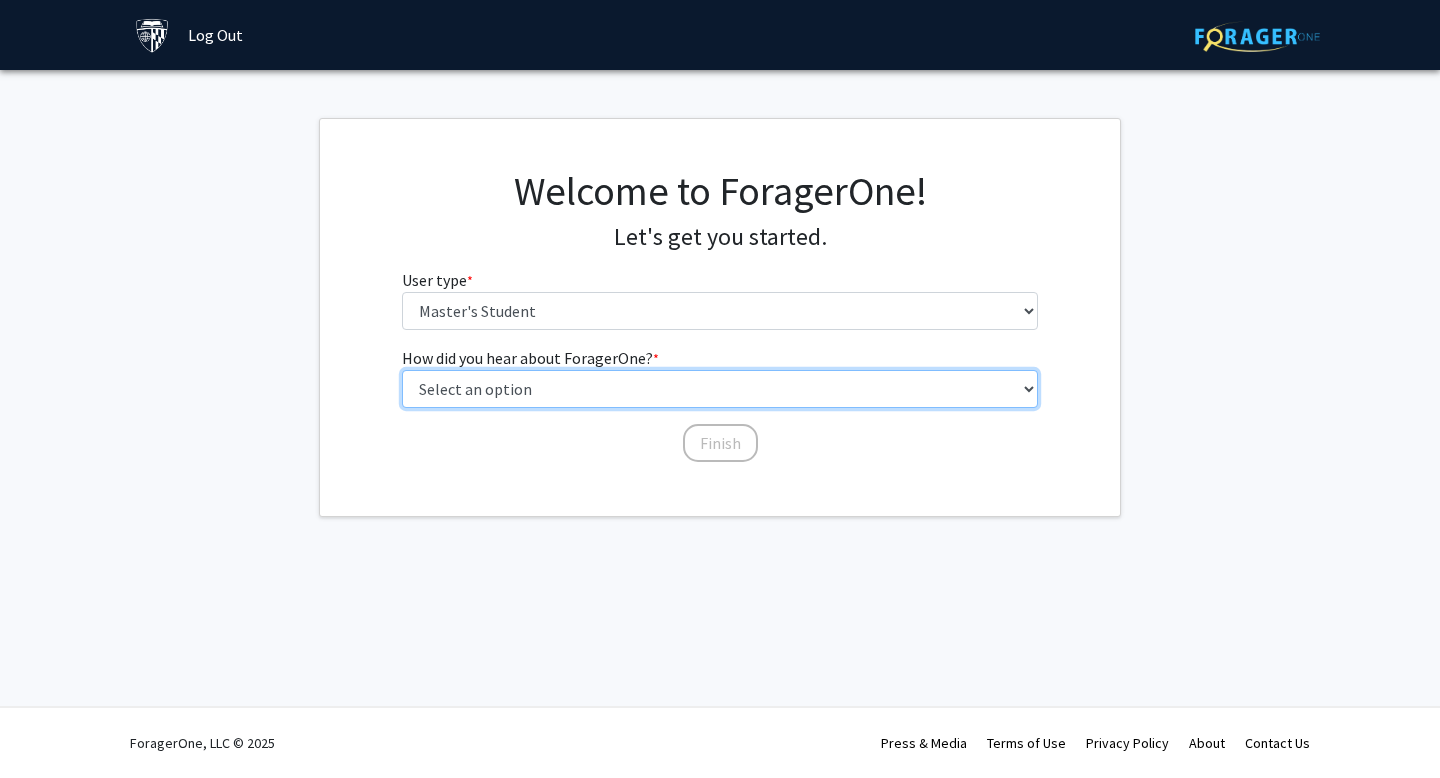 click on "Select an option  Peer/student recommendation   Faculty/staff recommendation   University website   University email or newsletter   Other" at bounding box center [720, 389] 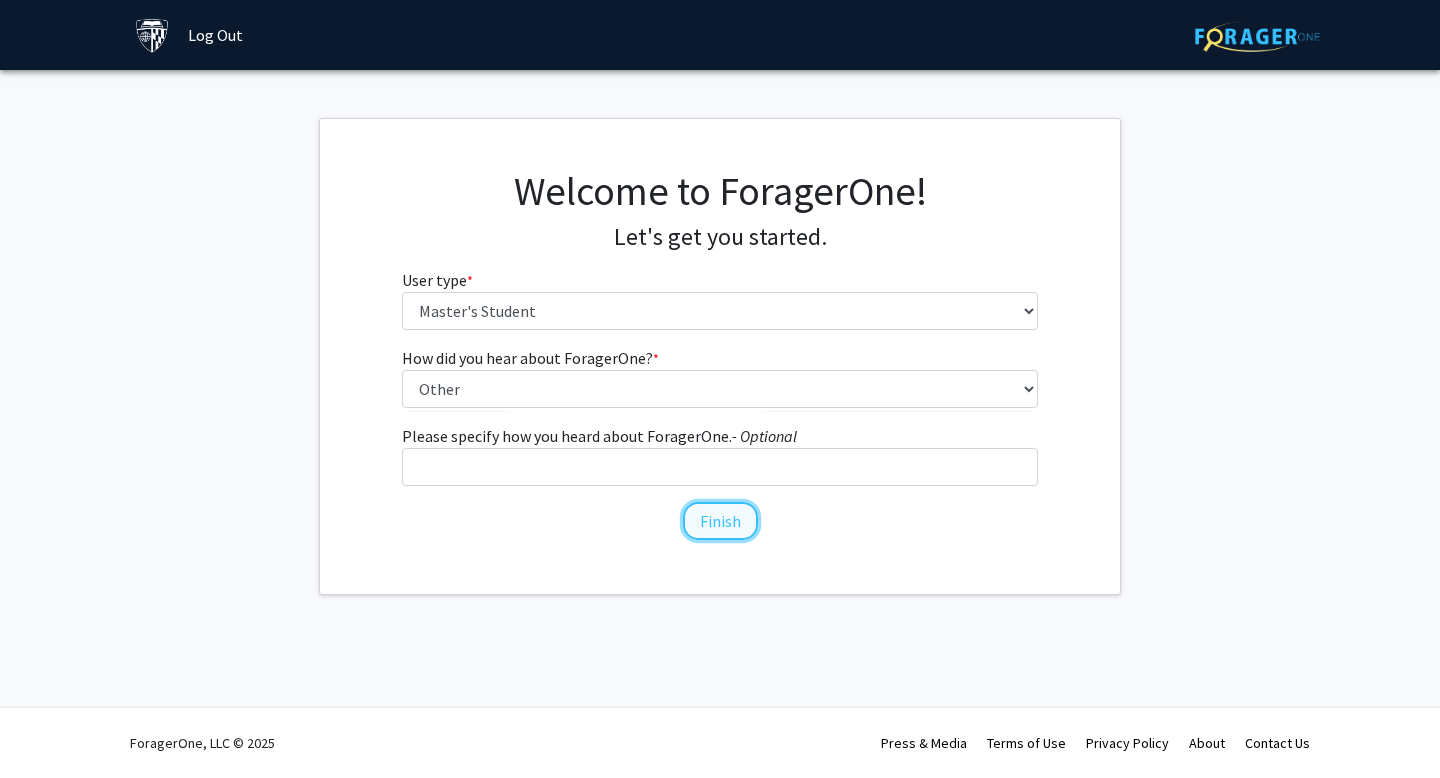 click on "Finish" at bounding box center [720, 521] 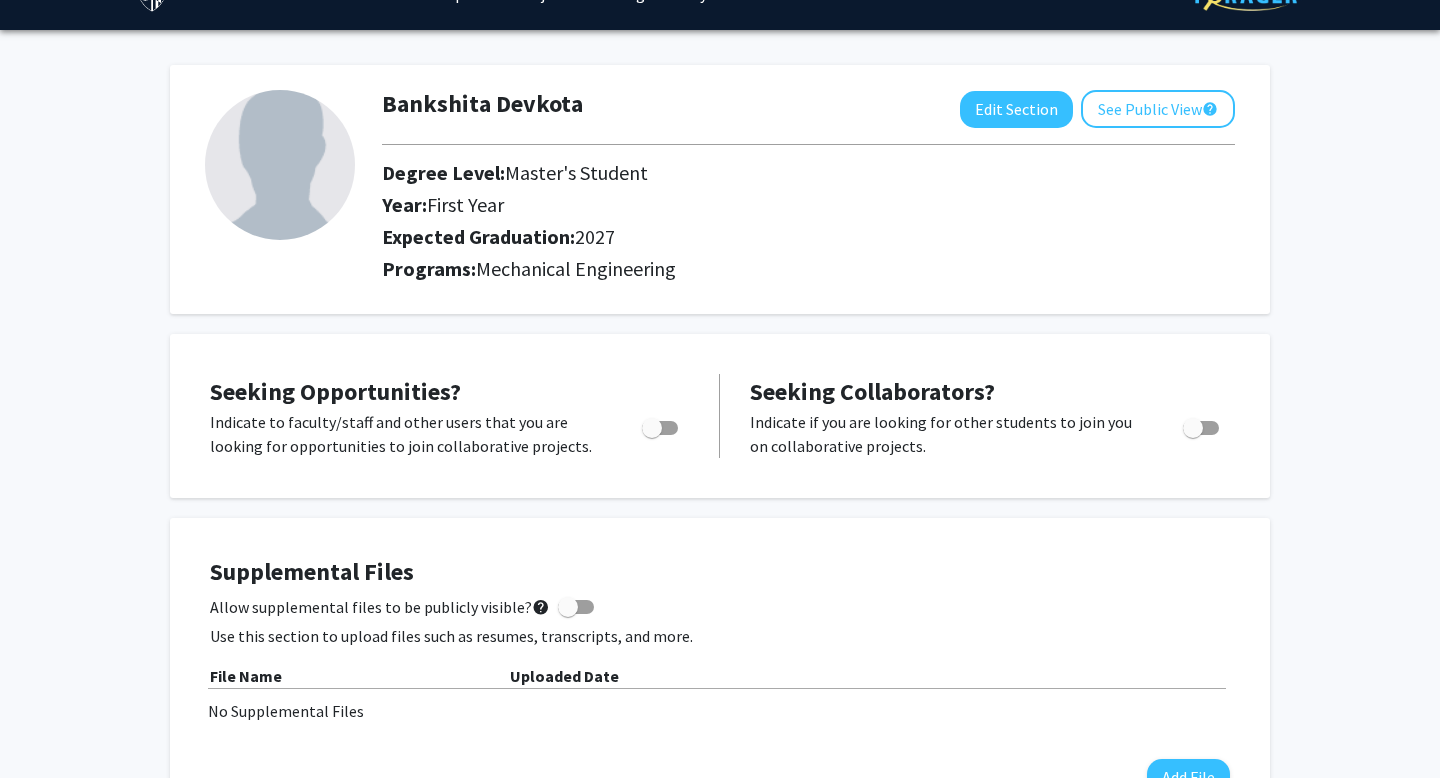 scroll, scrollTop: 0, scrollLeft: 0, axis: both 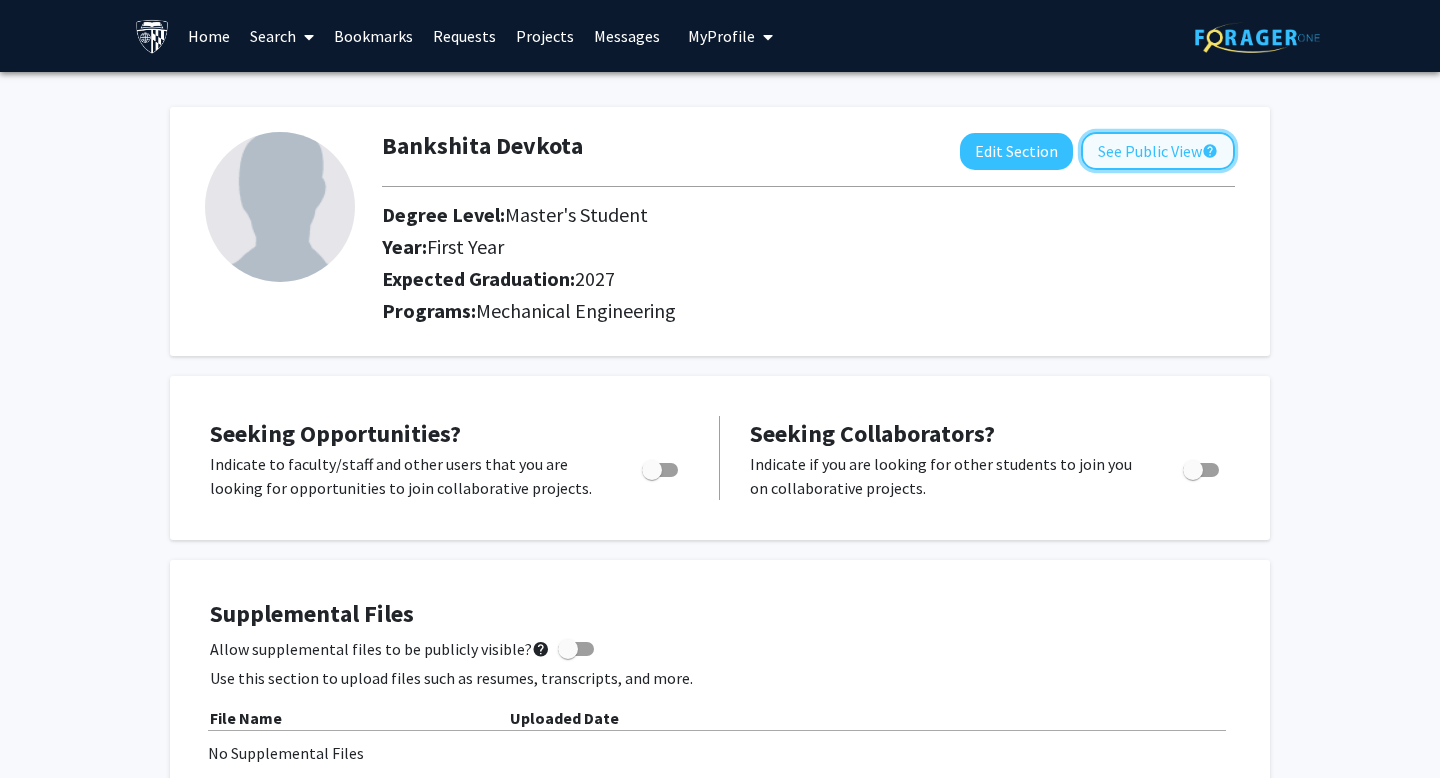 click on "See Public View  help" at bounding box center [1158, 151] 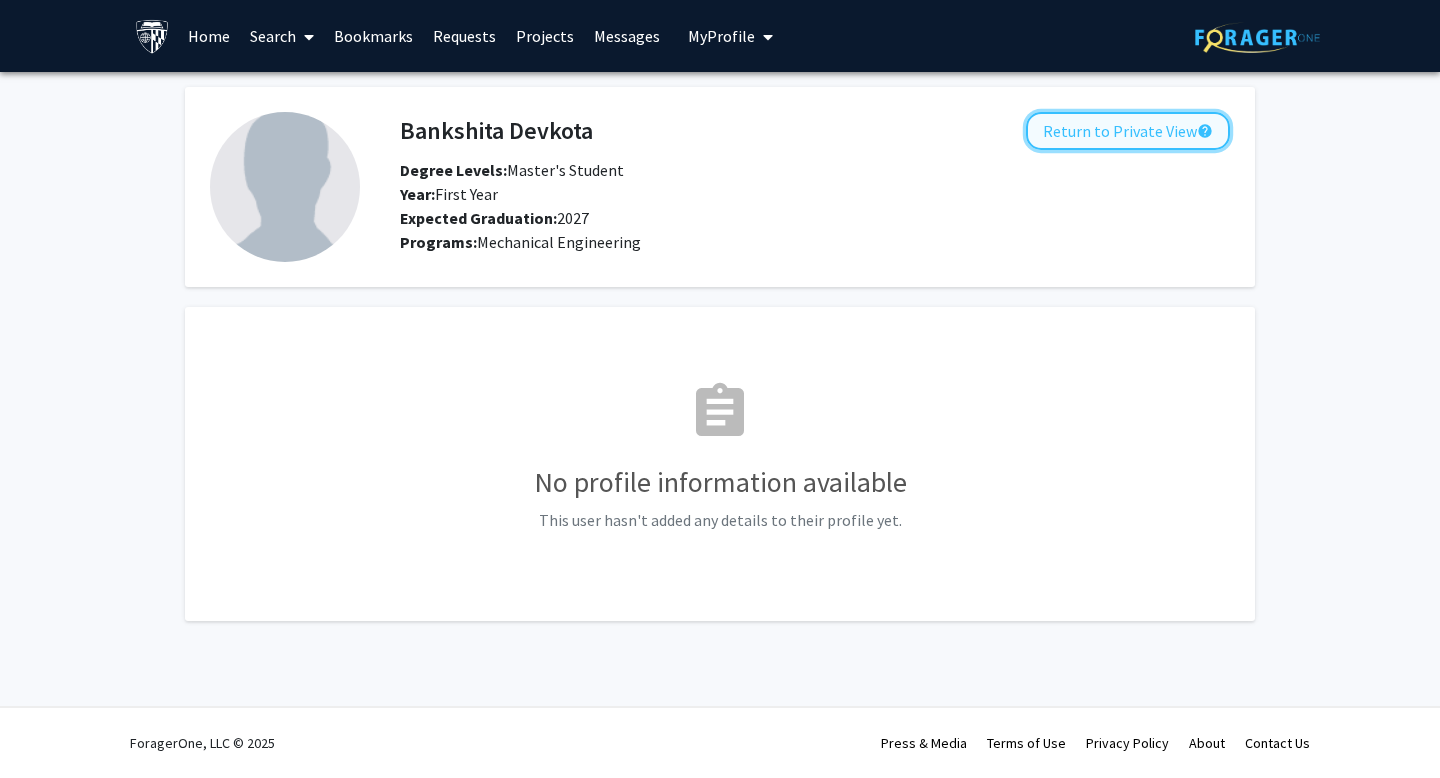 click on "Return to Private View  help" at bounding box center [1128, 131] 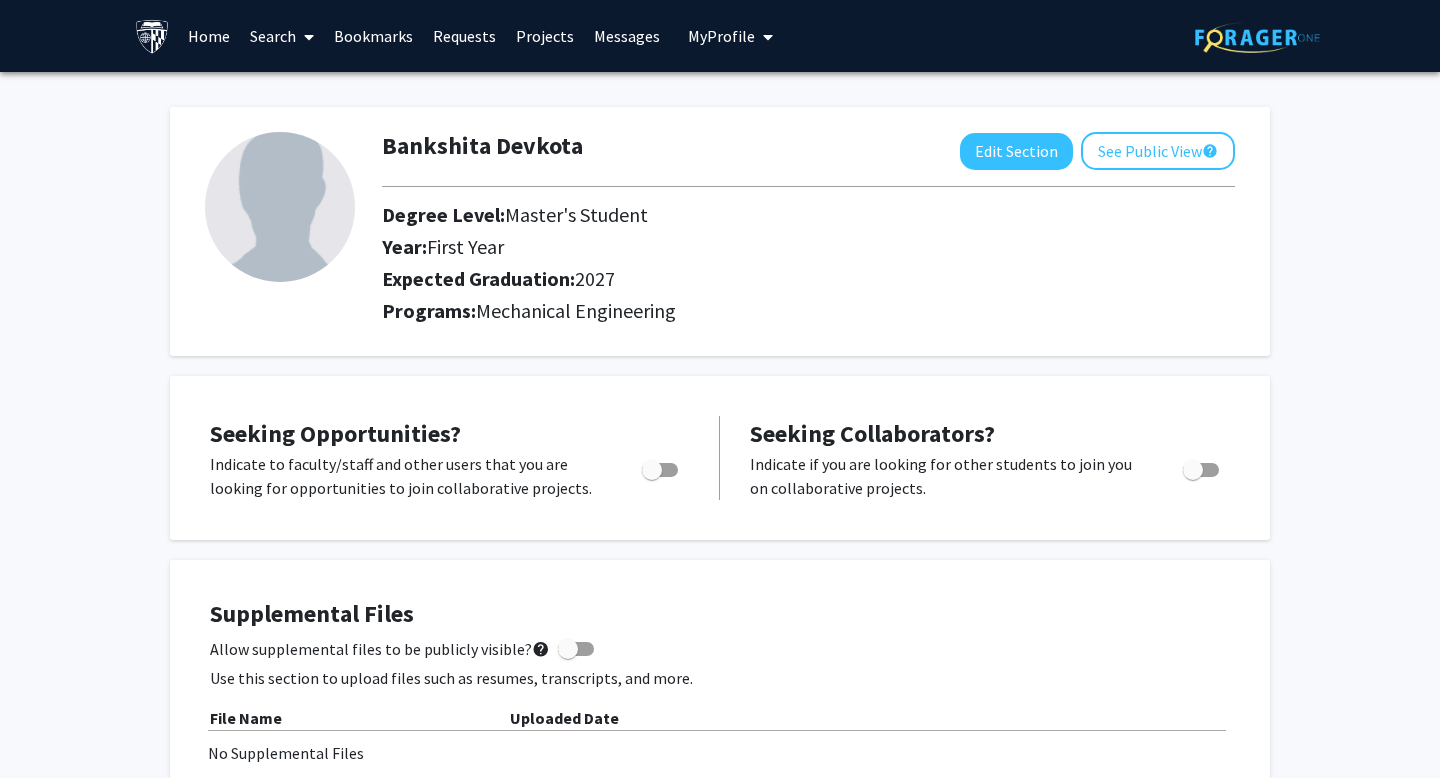 click on "Search" at bounding box center [282, 36] 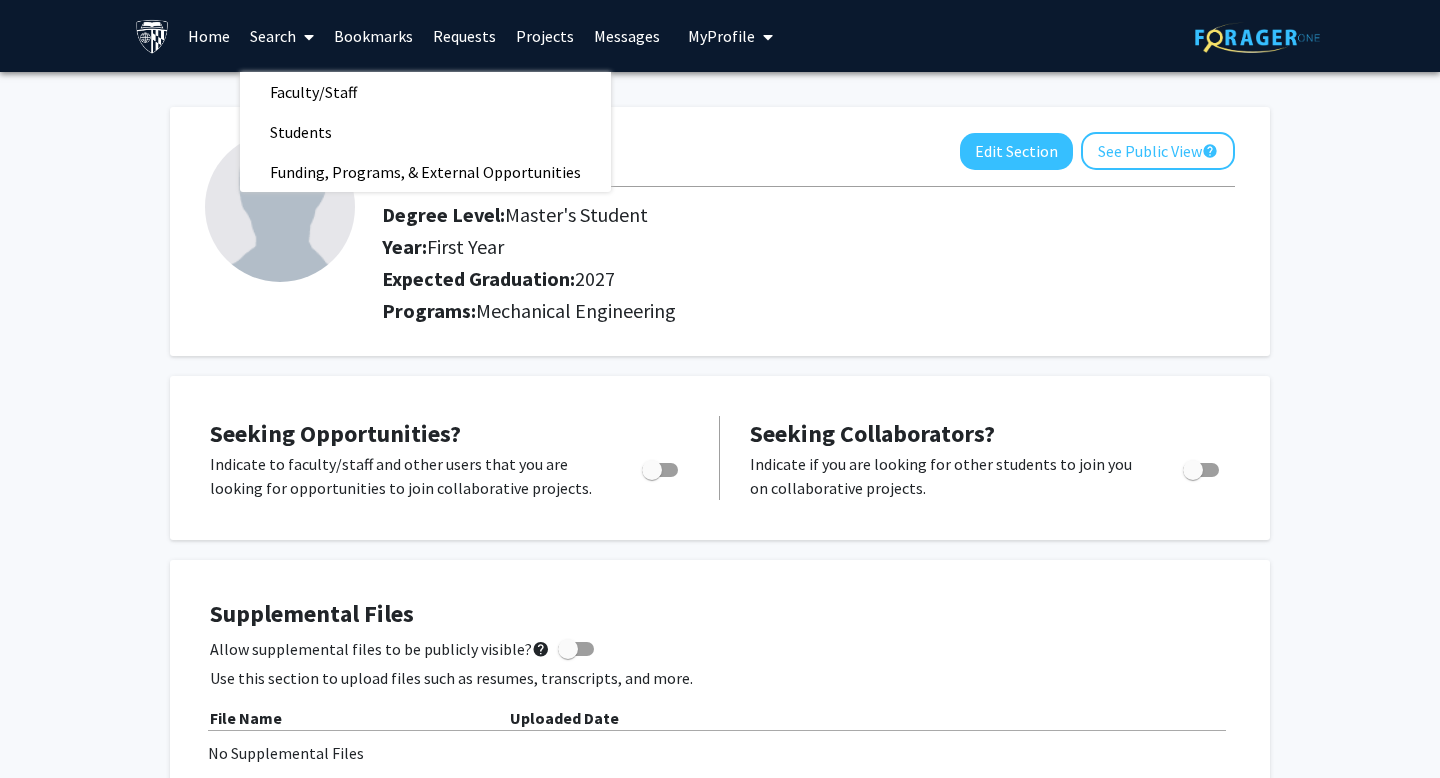 click on "First Name * required  Edit Section  See Public View  help  Degree Level:   Master's Student   Year:   First Year   Expected Graduation:   2027   Programs:  Mechanical Engineering Seeking Opportunities?  Indicate to faculty/staff and other users that you are looking for opportunities to join collaborative projects.    Seeking Collaborators?  Indicate if you are looking for other students to join you on collaborative projects.       Supplemental Files    Allow supplemental files to be publicly visible?  help  Use this section to upload files such as resumes, transcripts, and more. File Name Uploaded Date No Supplemental Files  Add File  About  Edit Section  No information available  You may write a maximum of 1,000 words:  Insert link Remove link Word Count: 0 words Save  Cancel Edits  Research Keywords  Edit Section  No information available  You may write a maximum of 200 words:  Insert link Remove link Word Count: 0 words Save  Cancel Edits  Experience  Edit Section  No information available Insert link" at bounding box center (720, 944) 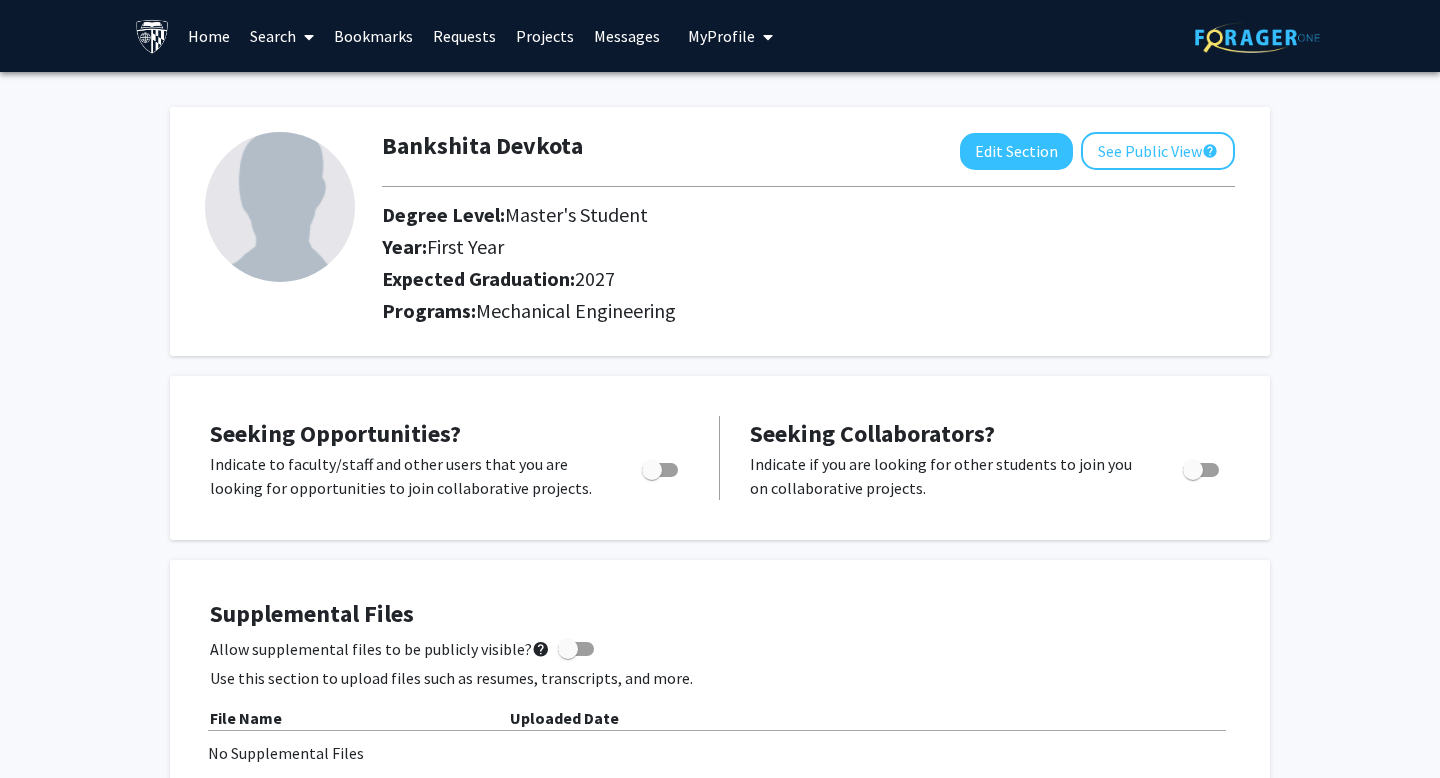 click on "Search" at bounding box center (282, 36) 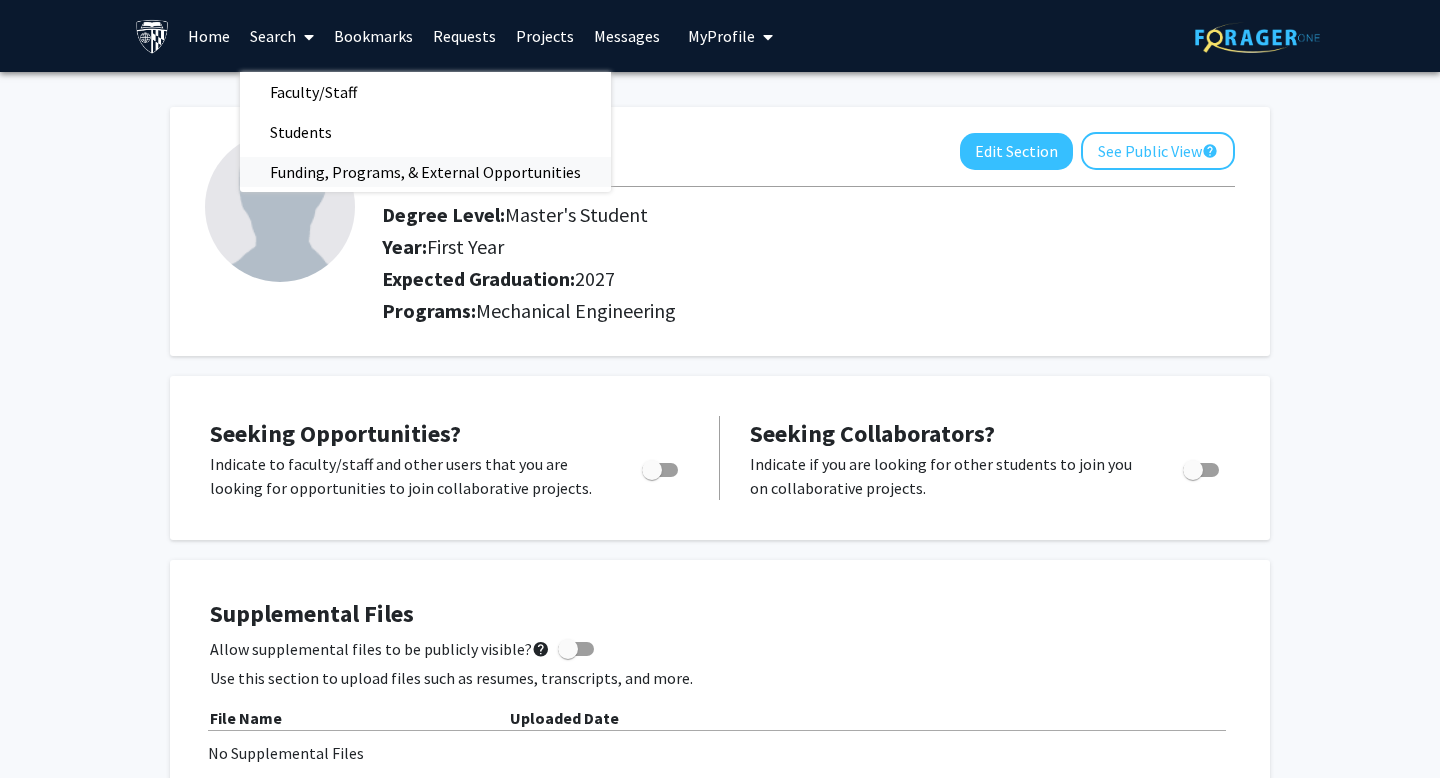 click on "Funding, Programs, & External Opportunities" at bounding box center (425, 172) 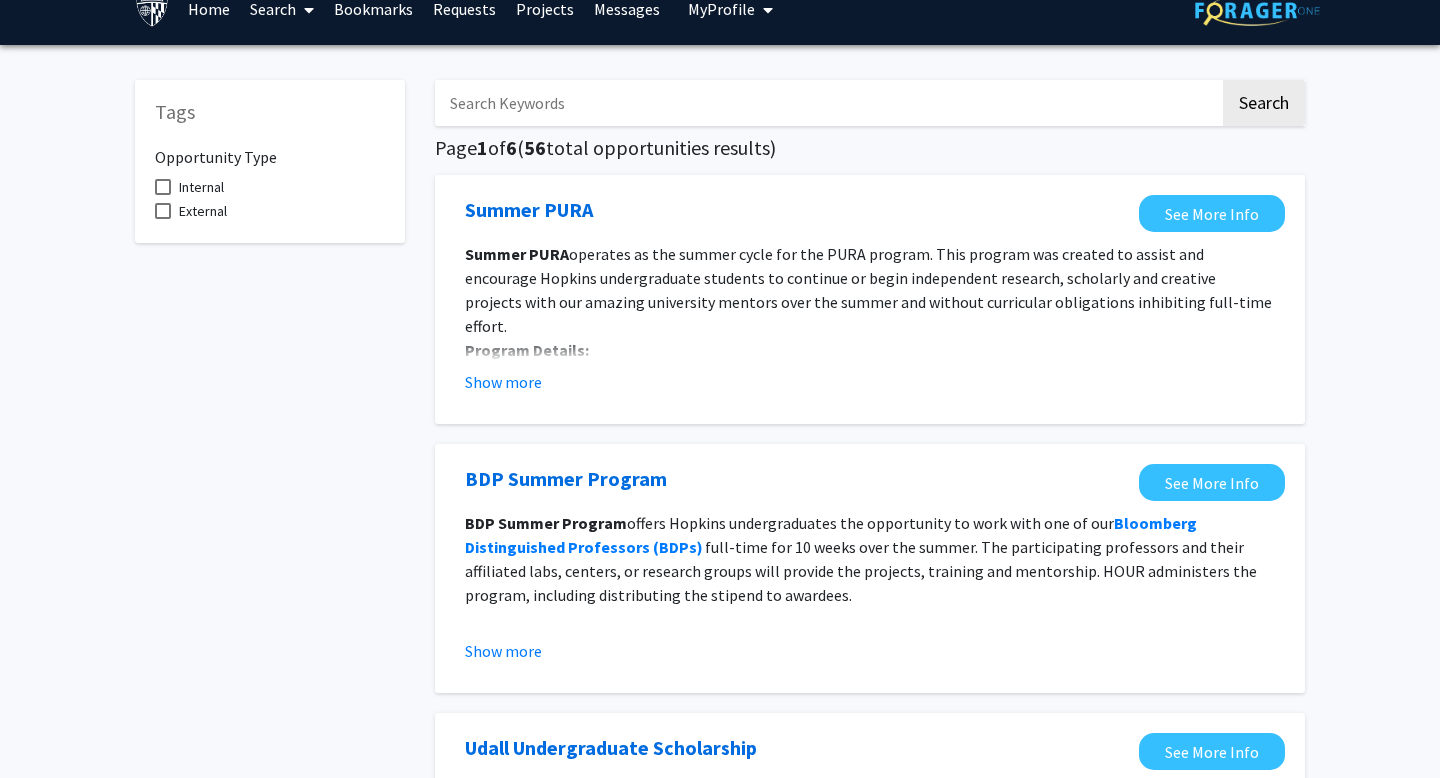 scroll, scrollTop: 0, scrollLeft: 0, axis: both 